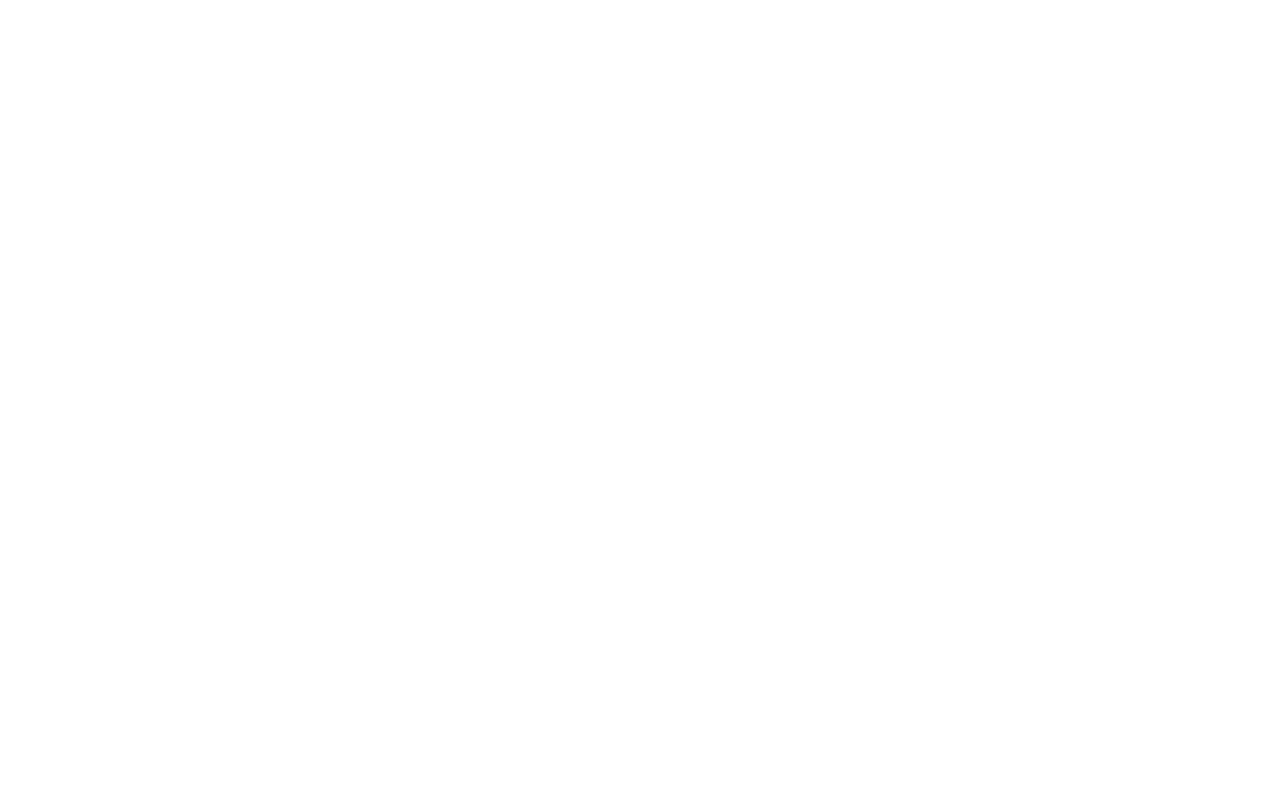scroll, scrollTop: 0, scrollLeft: 0, axis: both 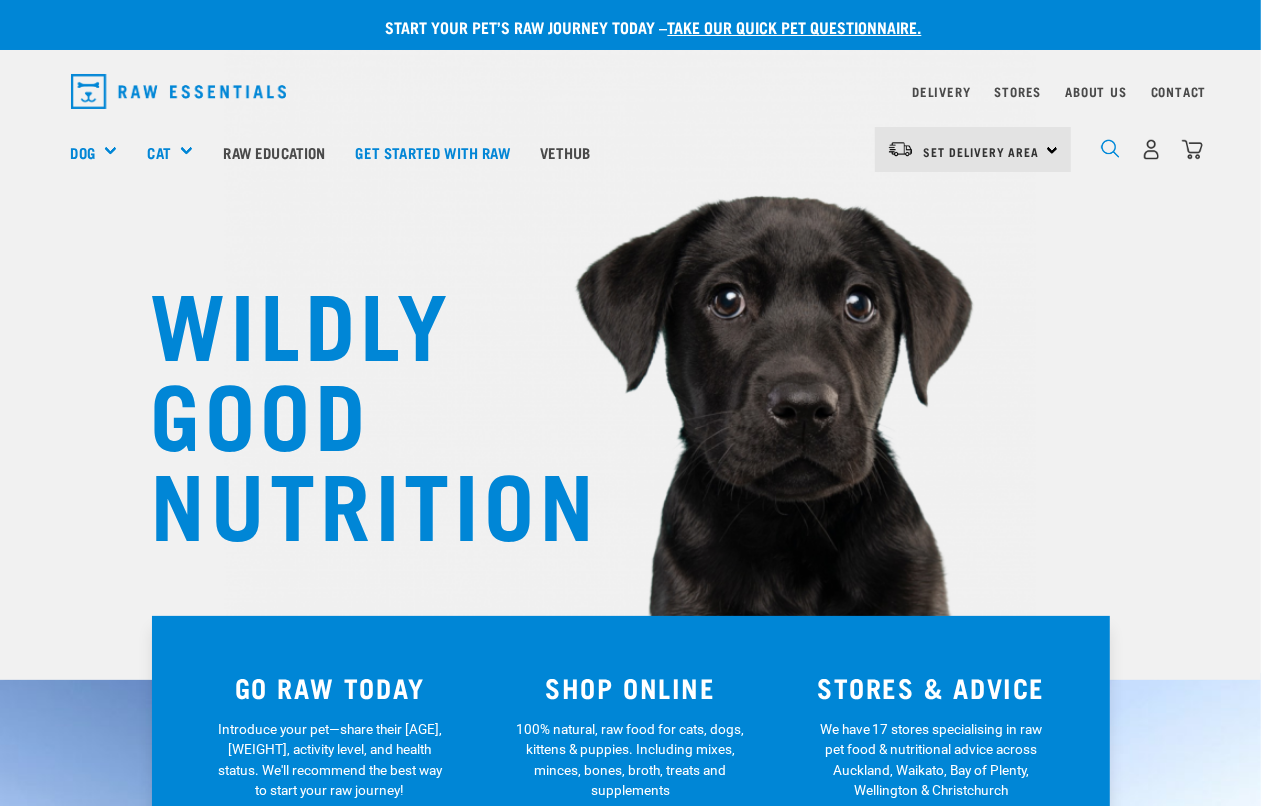 click at bounding box center [1110, 148] 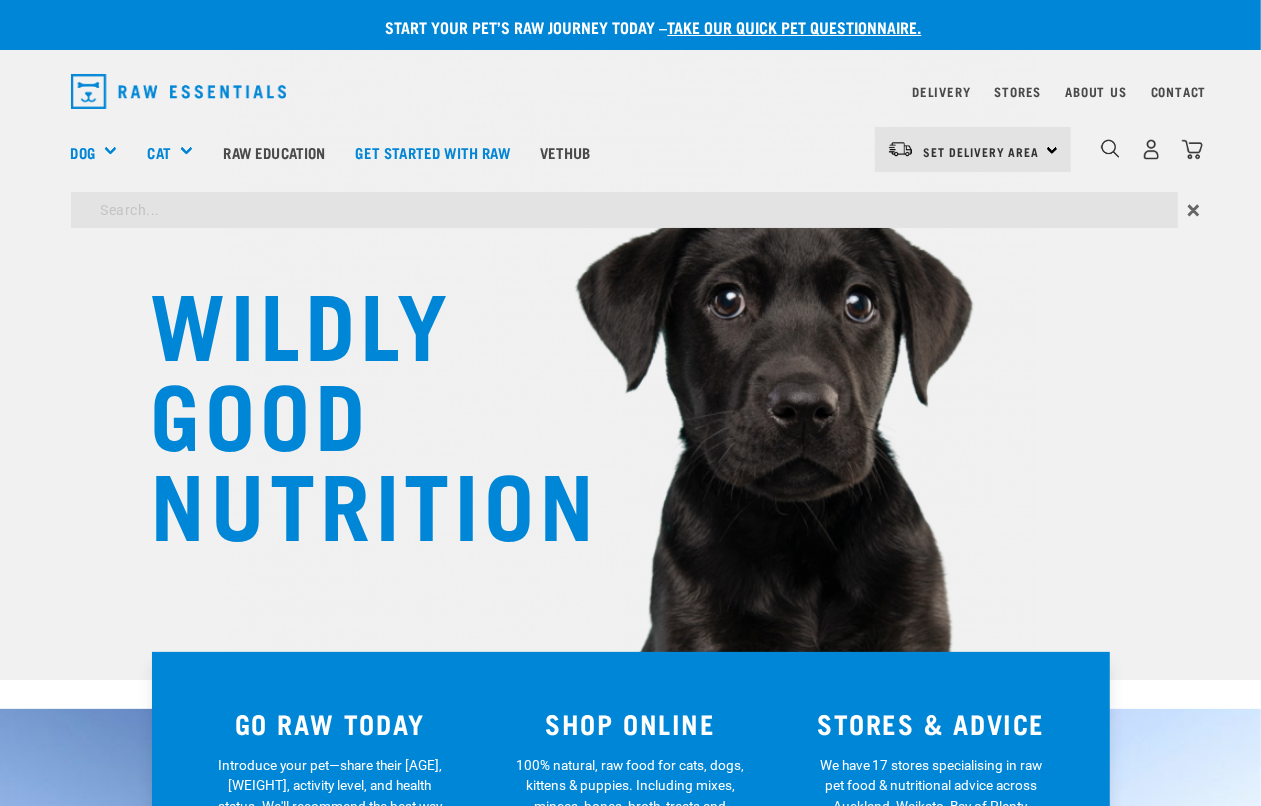 click on "WILDLY GOOD NUTRITION
Start your pet’s raw journey today –  take our quick pet questionnaire.
Delivery
Stores
About Us
Contact" at bounding box center (630, 1627) 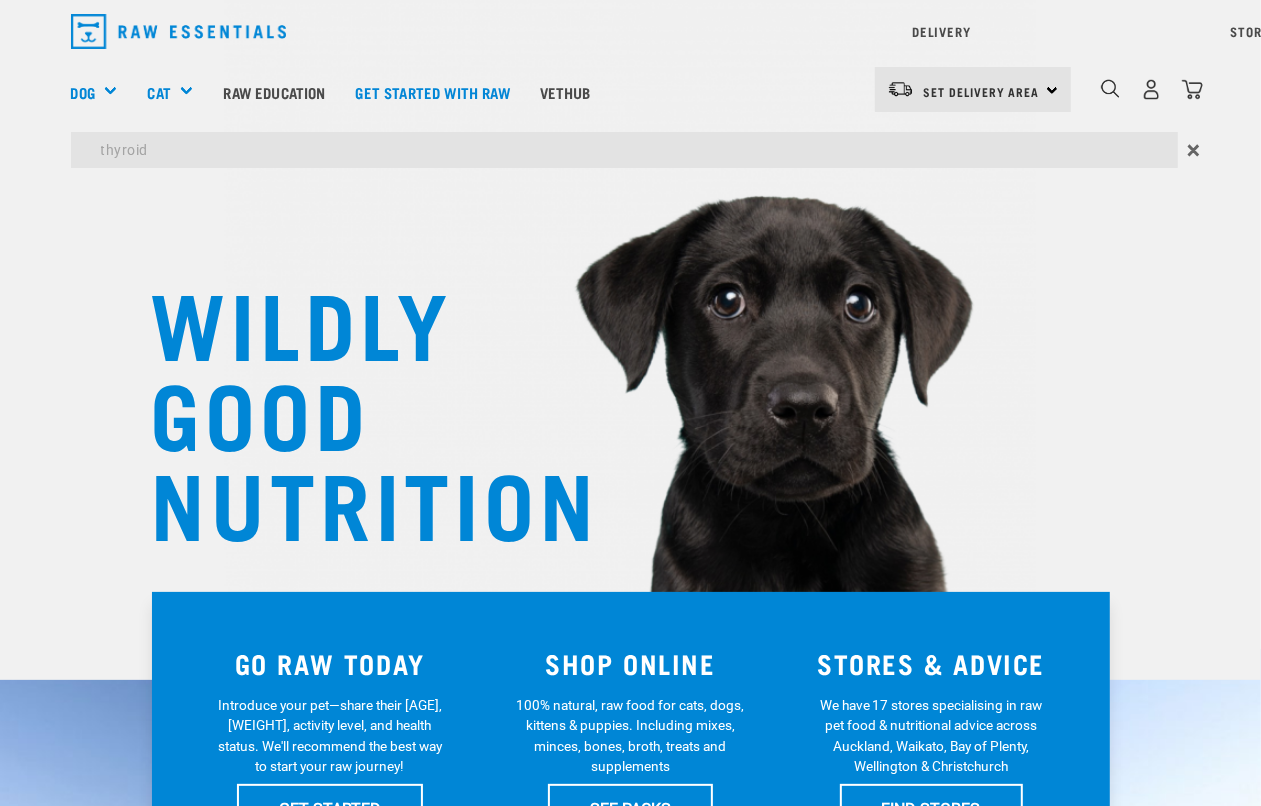 type on "thyroid" 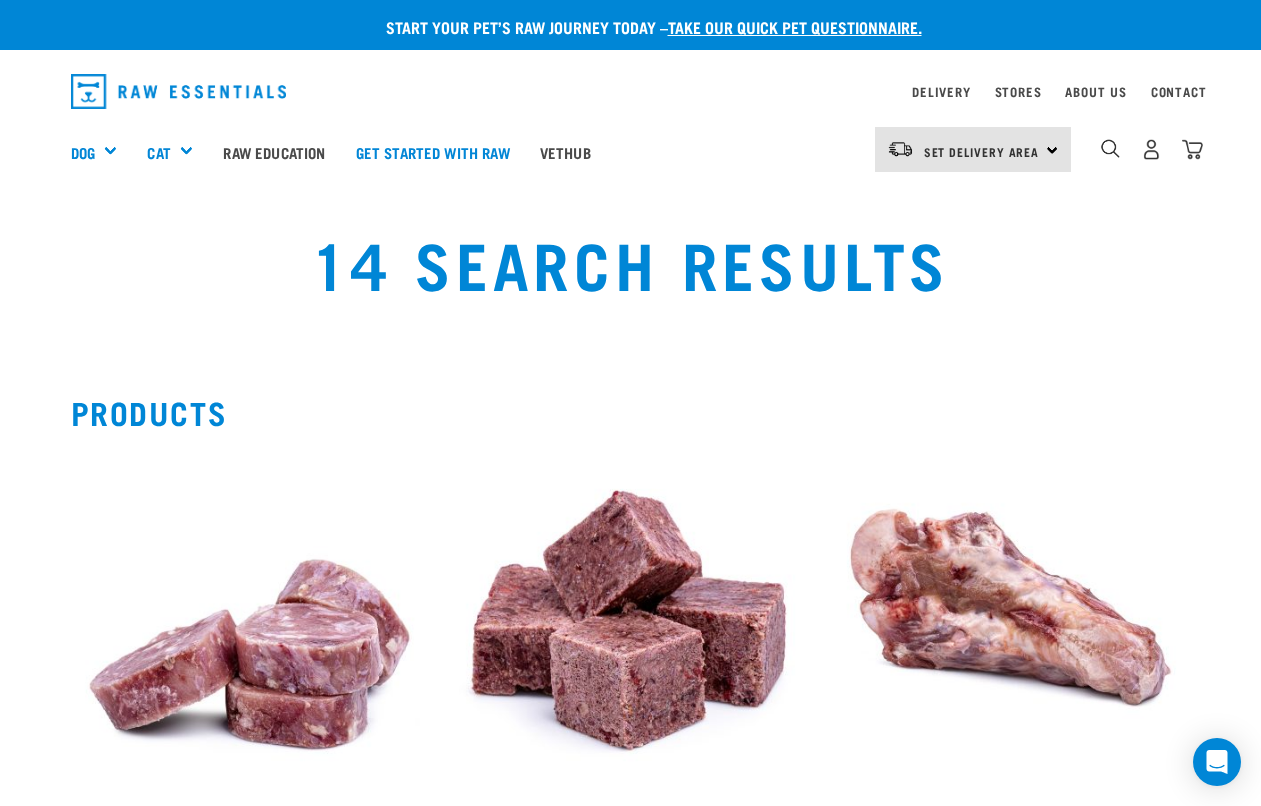 scroll, scrollTop: 0, scrollLeft: 0, axis: both 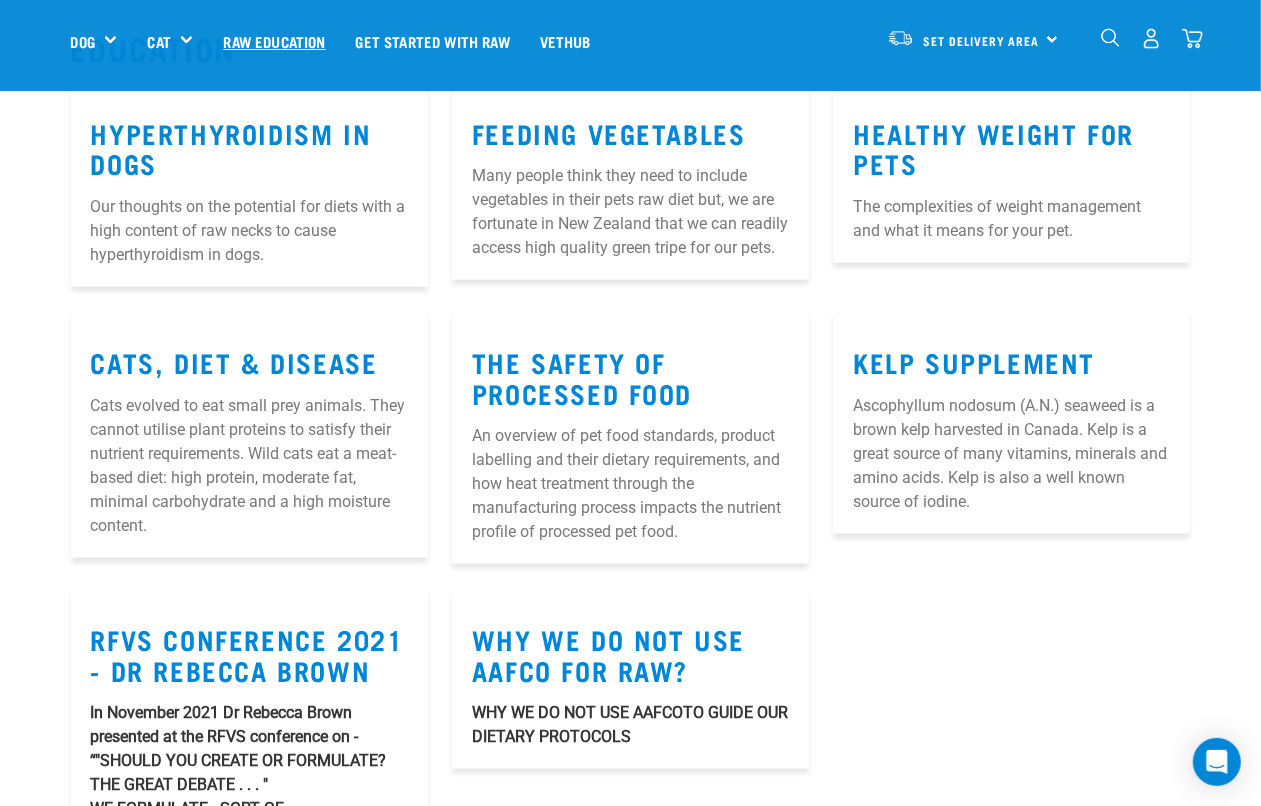 click on "Raw Education" at bounding box center (274, 41) 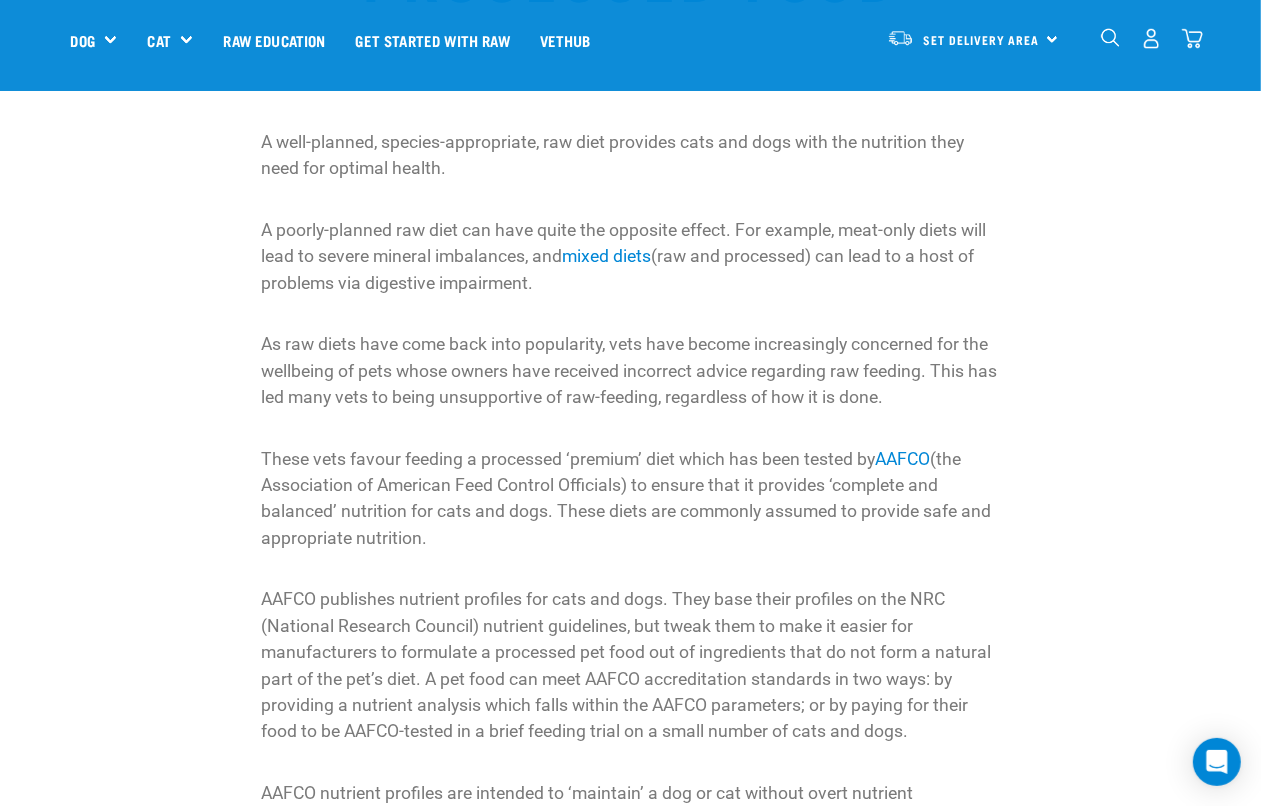 scroll, scrollTop: 0, scrollLeft: 0, axis: both 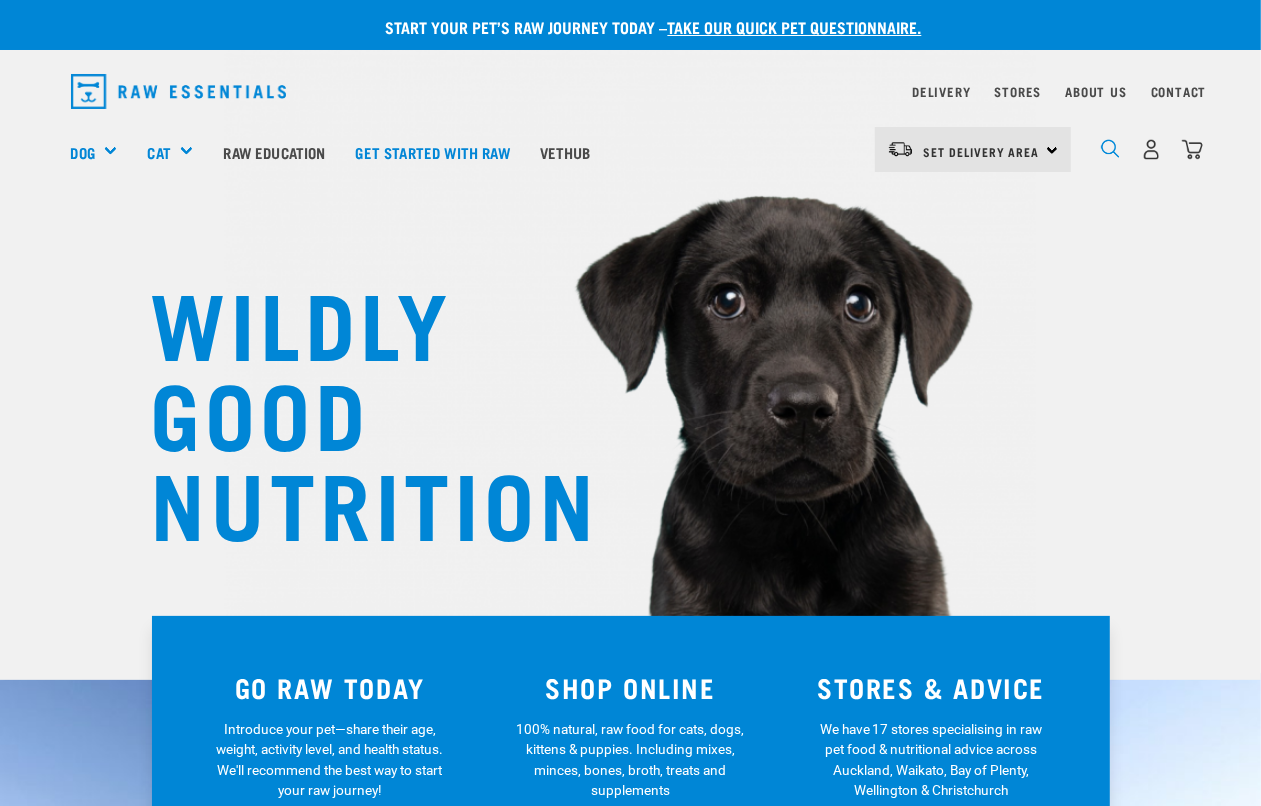 drag, startPoint x: 445, startPoint y: 282, endPoint x: 1102, endPoint y: 156, distance: 668.9731 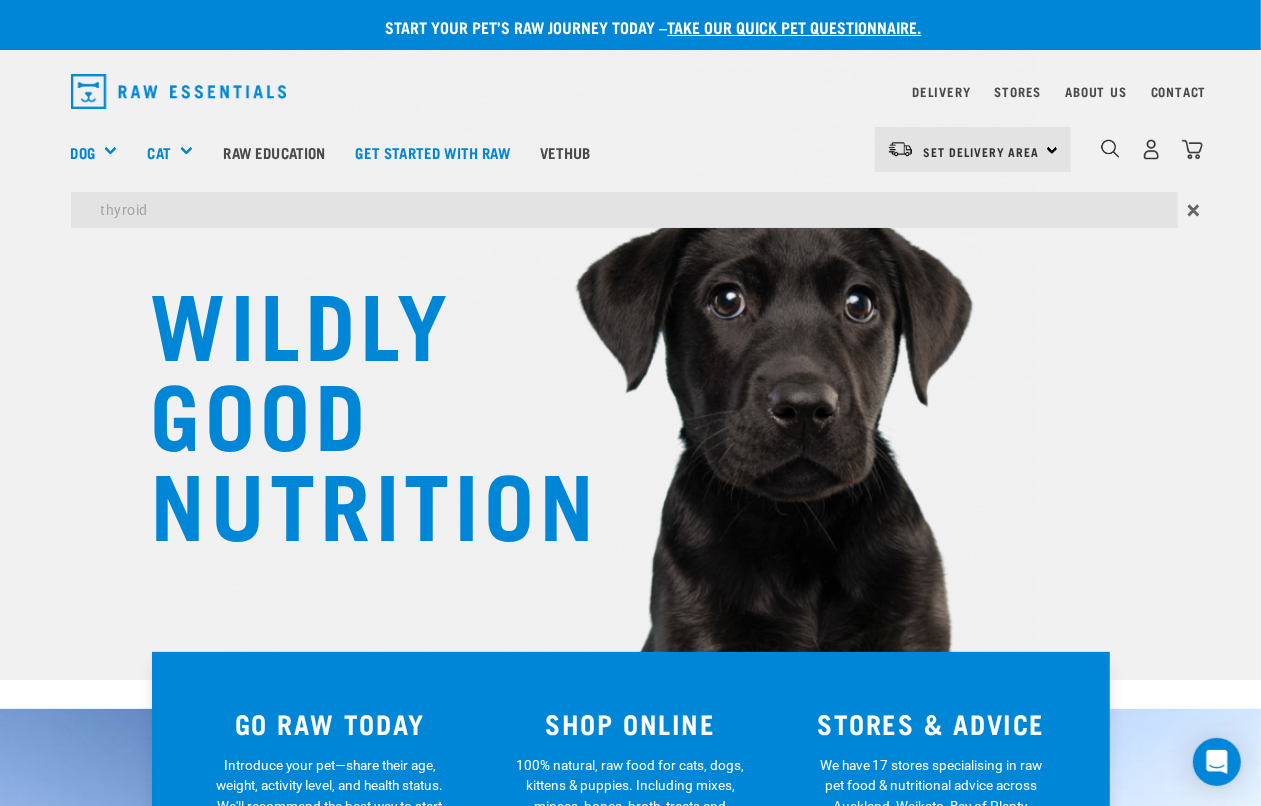 click on "WILDLY GOOD NUTRITION
Start your pet’s raw journey today –  take our quick pet questionnaire.
Delivery
Stores
About Us
Contact" at bounding box center [630, 1615] 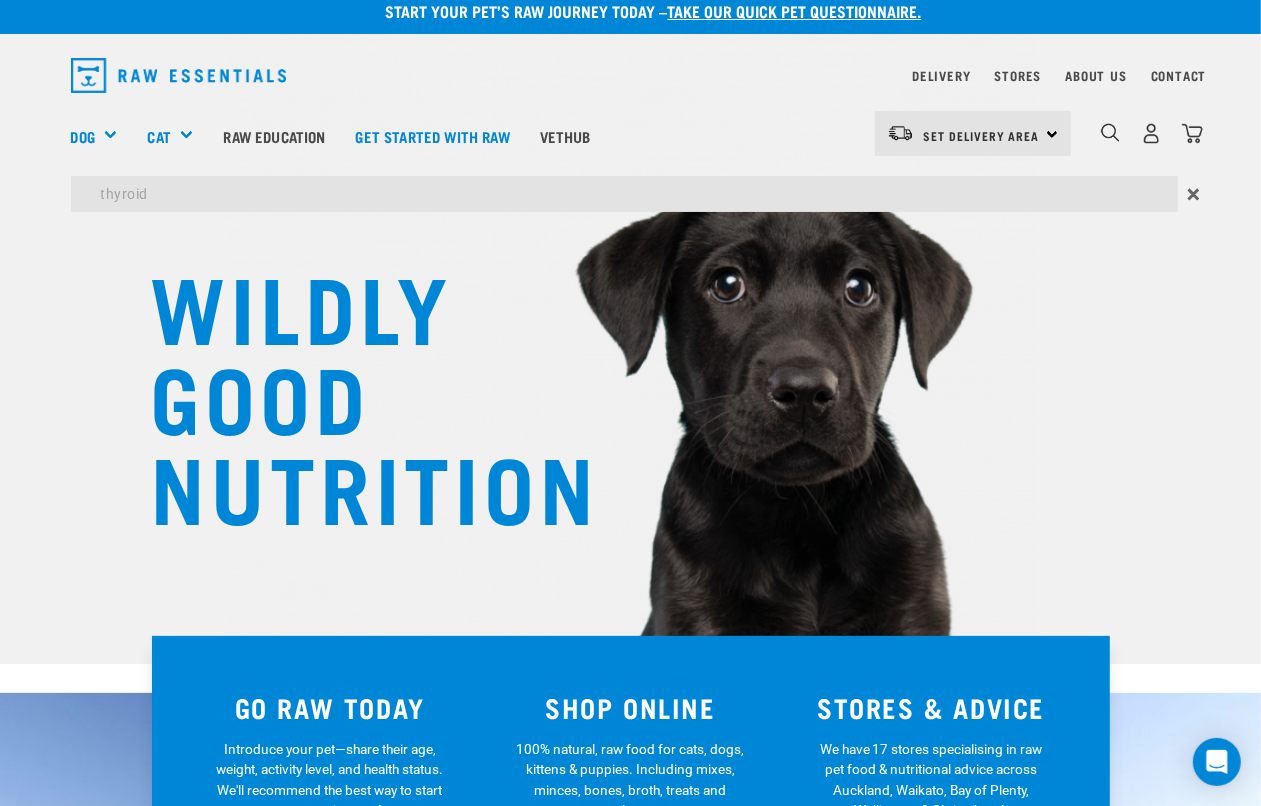 click on "WILDLY GOOD NUTRITION
Start your pet’s raw journey today –  take our quick pet questionnaire.
Delivery
Stores
About Us
Contact" at bounding box center (630, 1599) 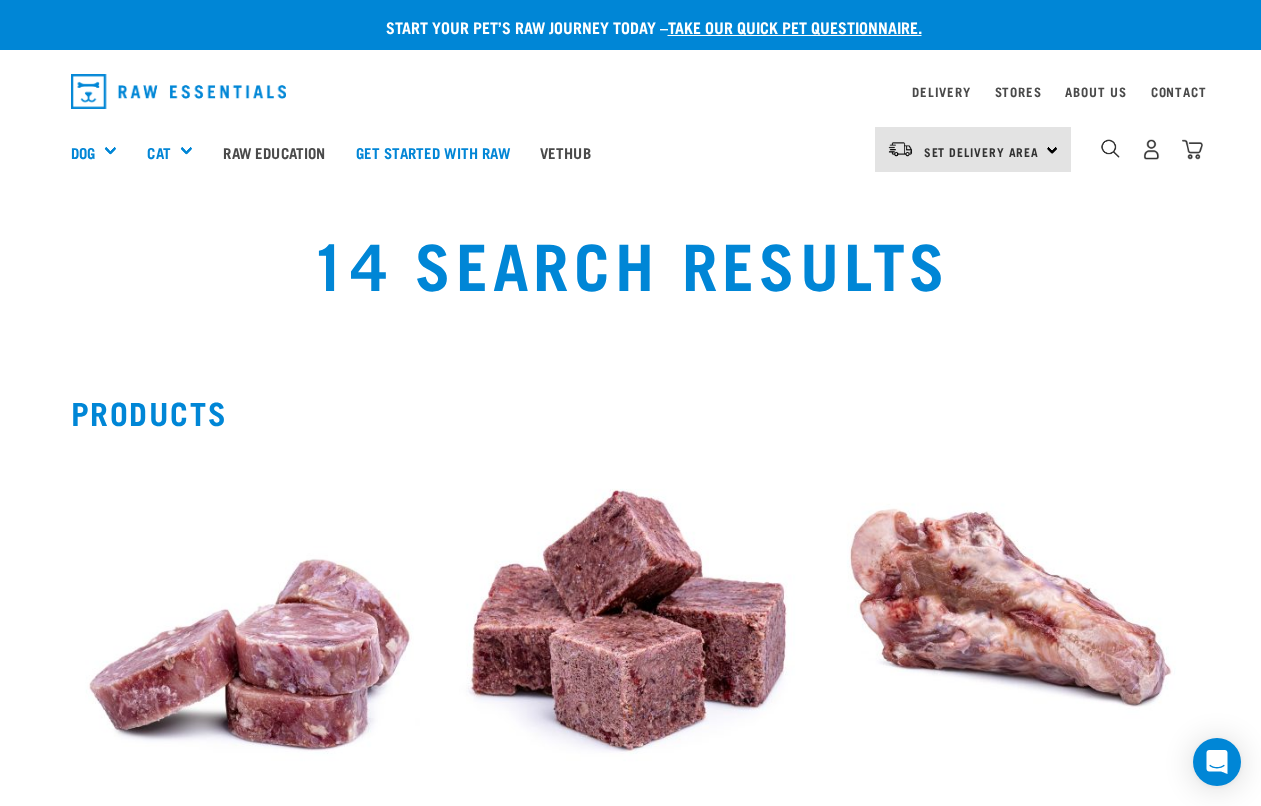 scroll, scrollTop: 0, scrollLeft: 0, axis: both 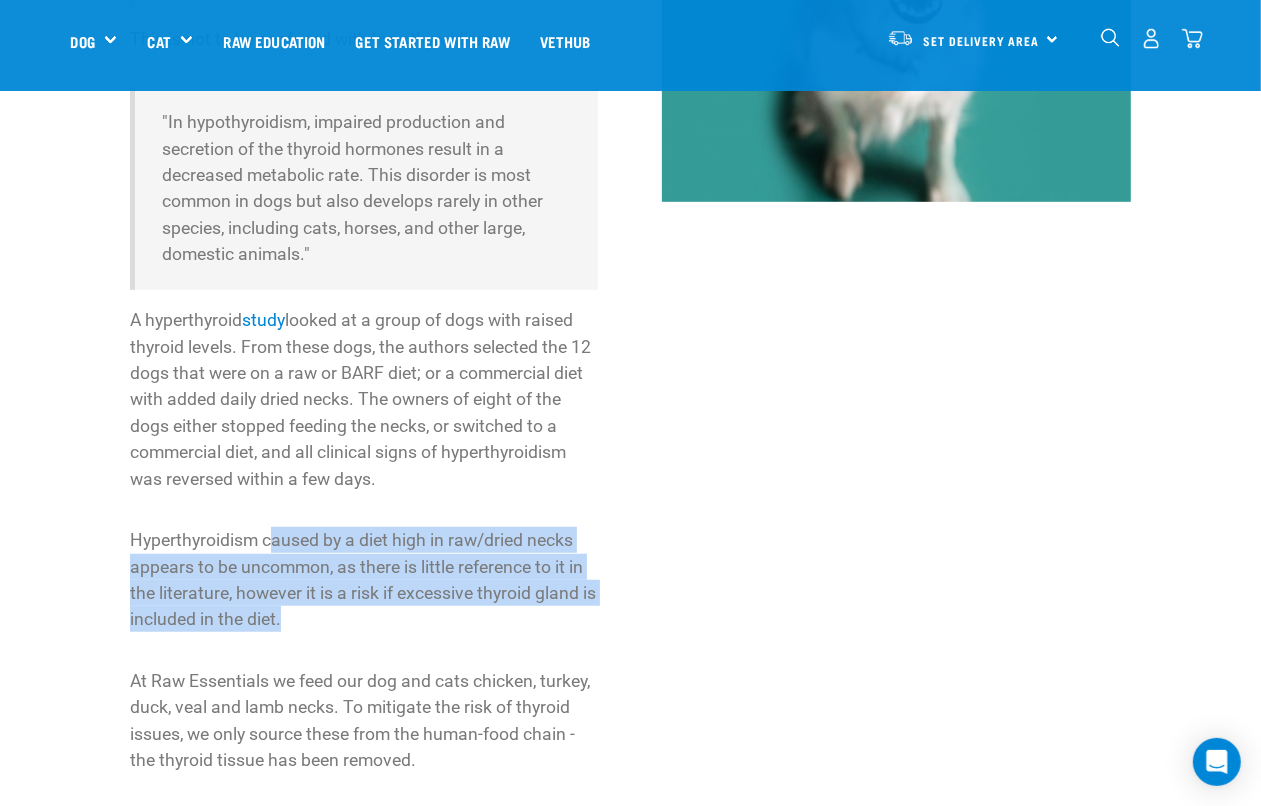 drag, startPoint x: 335, startPoint y: 527, endPoint x: 523, endPoint y: 626, distance: 212.47353 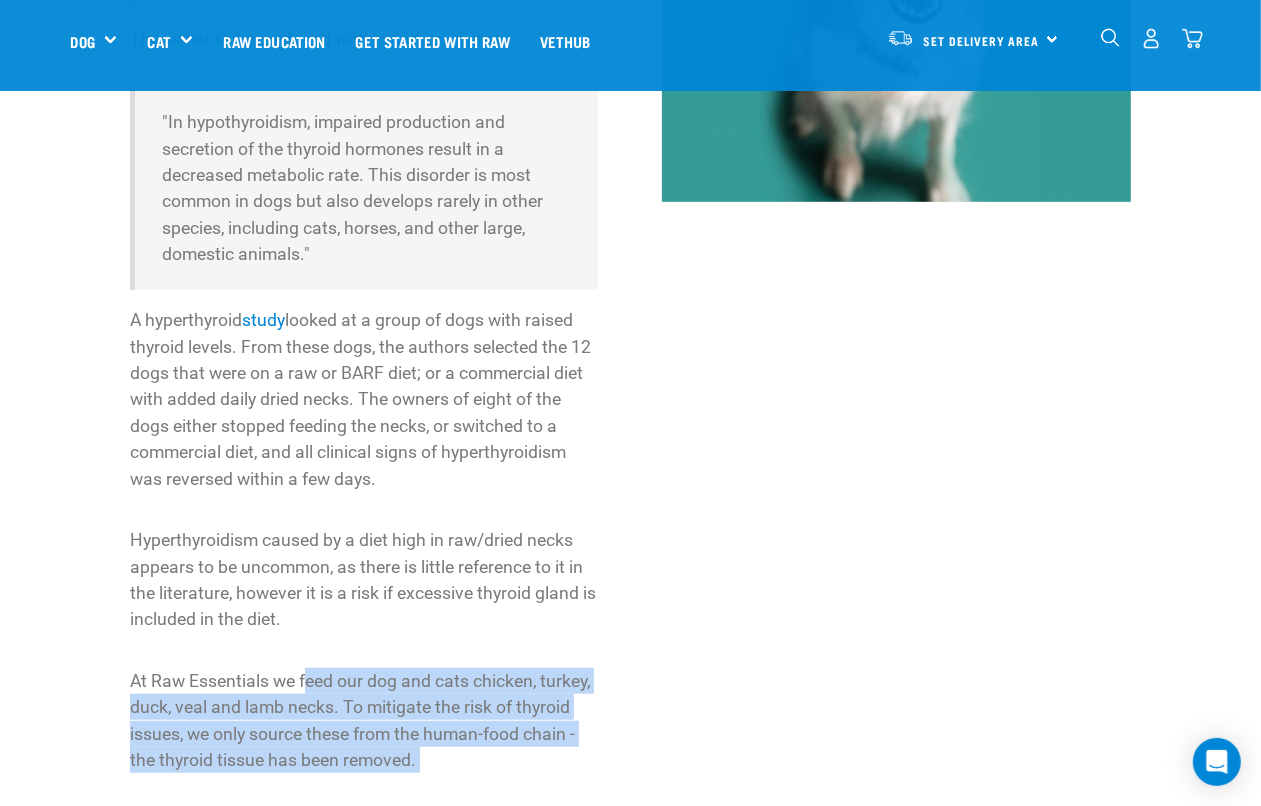 drag, startPoint x: 327, startPoint y: 642, endPoint x: 637, endPoint y: 701, distance: 315.56458 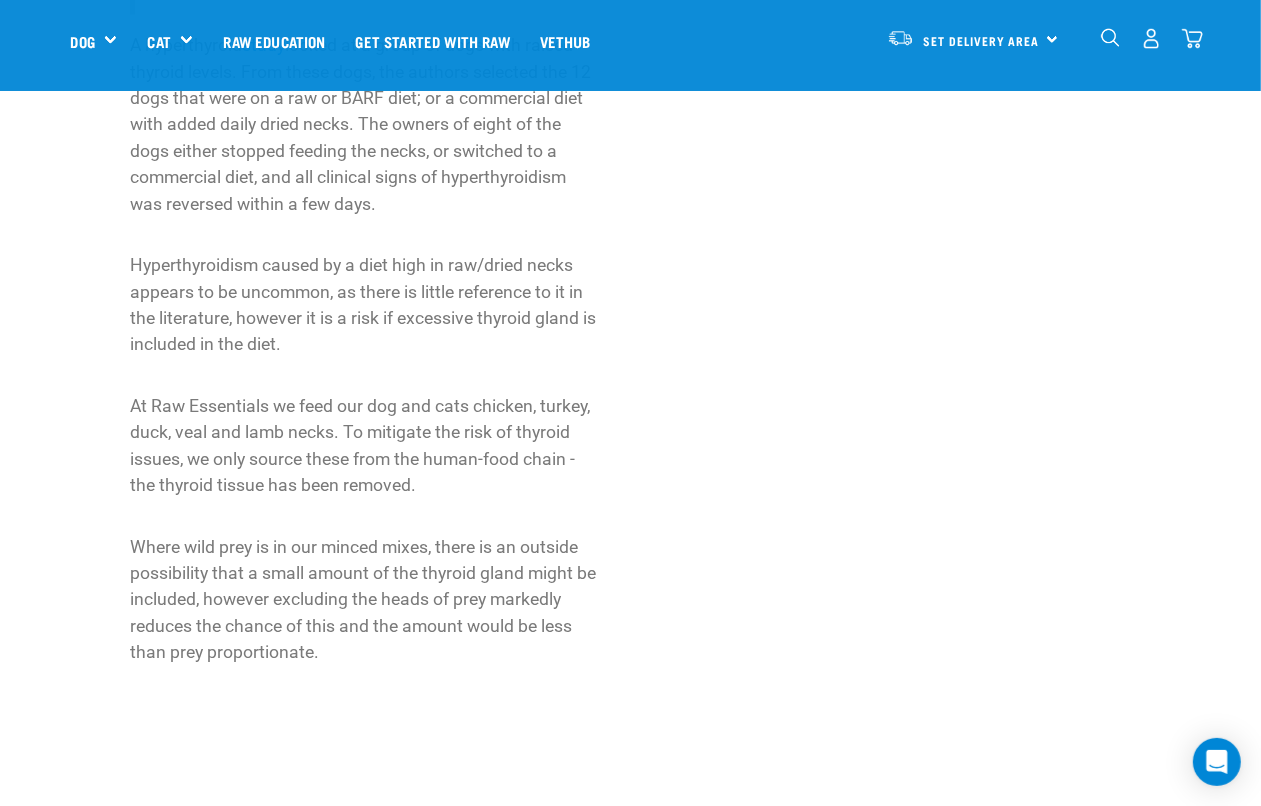 scroll, scrollTop: 1041, scrollLeft: 0, axis: vertical 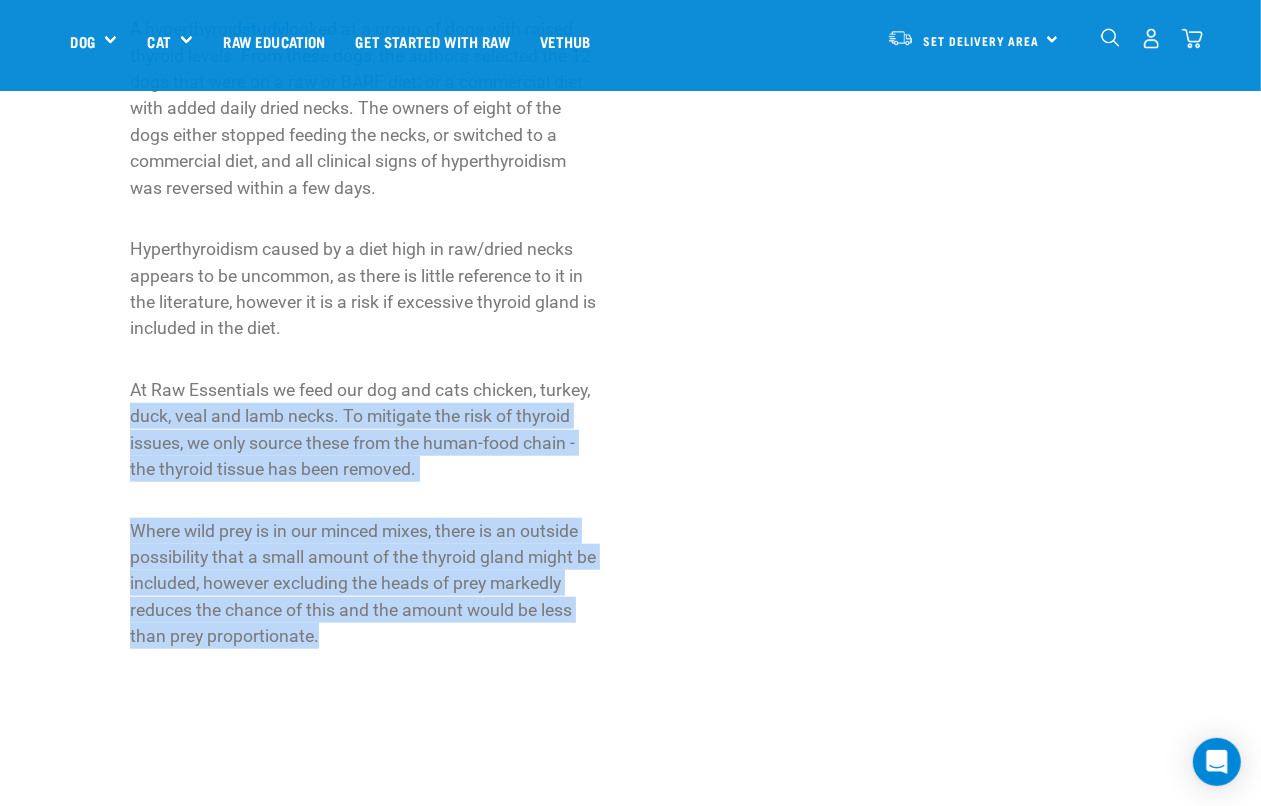 drag, startPoint x: 445, startPoint y: 655, endPoint x: 98, endPoint y: 415, distance: 421.91113 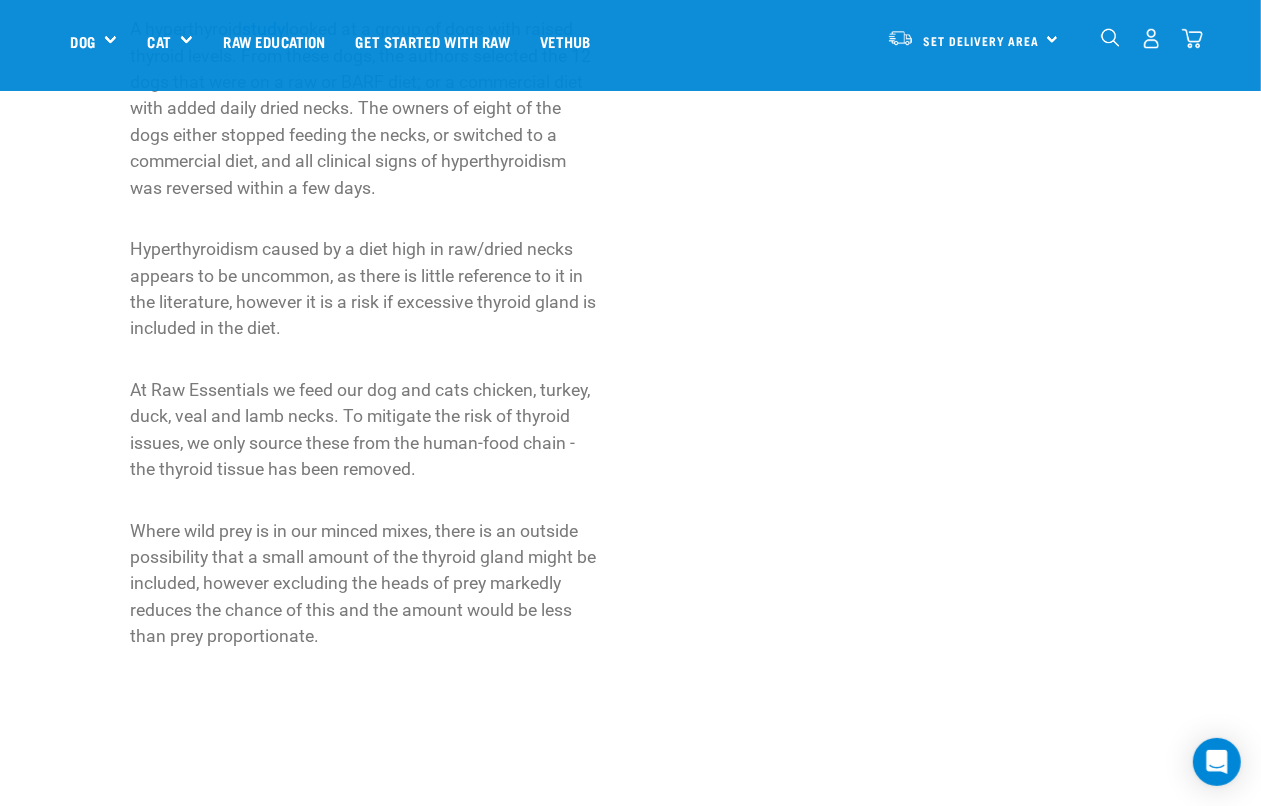 click on "HYPERTHYROIDISM VS HYPOTHYROIDISM
There has been some talk amongst raw feeders about the potential for diets with a high content of raw necks to cause hyperthyroidism in dogs. Hyperthyroidism is defined in the Veterinary Merck Manual as follows:
"Excessive secretion of the thyroid hormones, T4 and T3, results in signs that reflect an increased metabolic rate and produces clinical hyperthyroidism. It is most common in middle-aged to old cats but also develops rarely in dogs."
This is not to be confused with hypothyroidism:
"In hypothyroidism, impaired production and secretion of the thyroid hormones result in a decreased metabolic rate. This disorder is most common in dogs but also develops rarely in other species, including cats, horses, and other large, domestic animals."
A hyperthyroid  study" at bounding box center (364, -14) 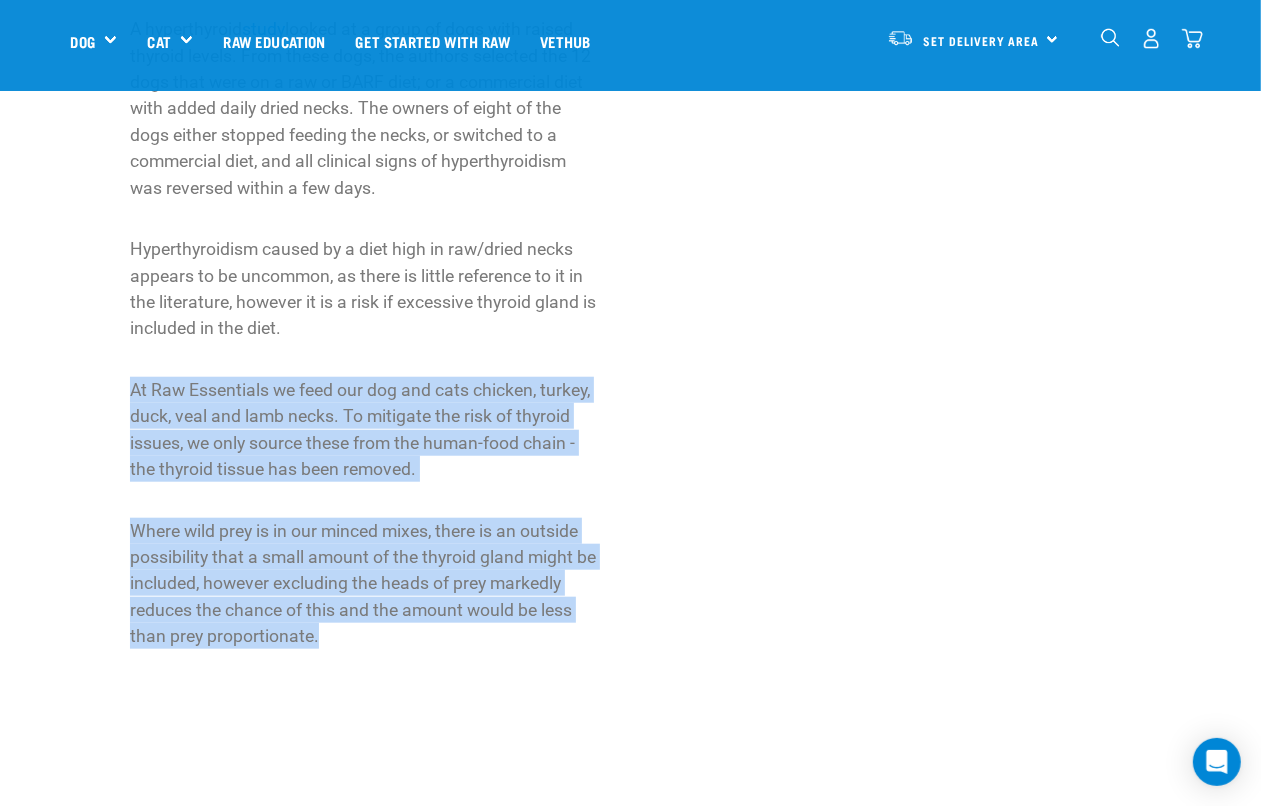 drag, startPoint x: 301, startPoint y: 633, endPoint x: 132, endPoint y: 390, distance: 295.98987 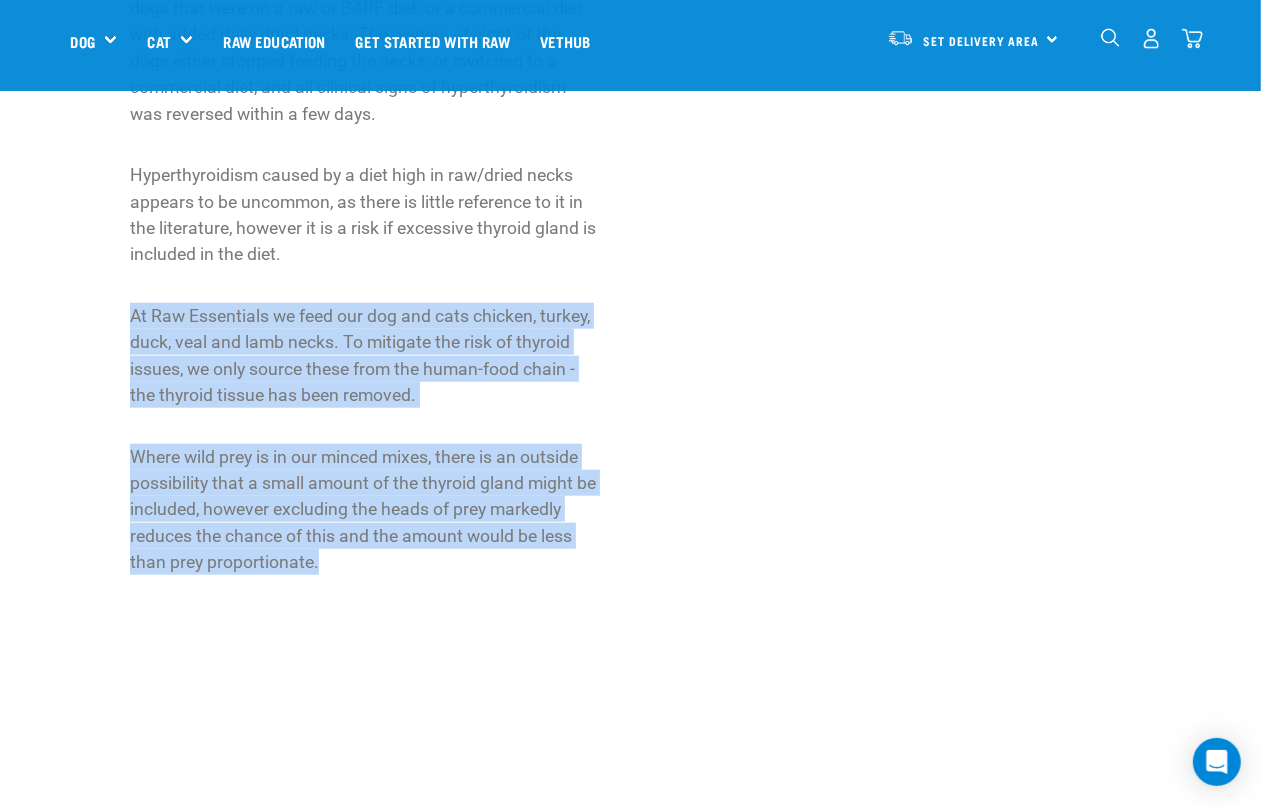 scroll, scrollTop: 1125, scrollLeft: 0, axis: vertical 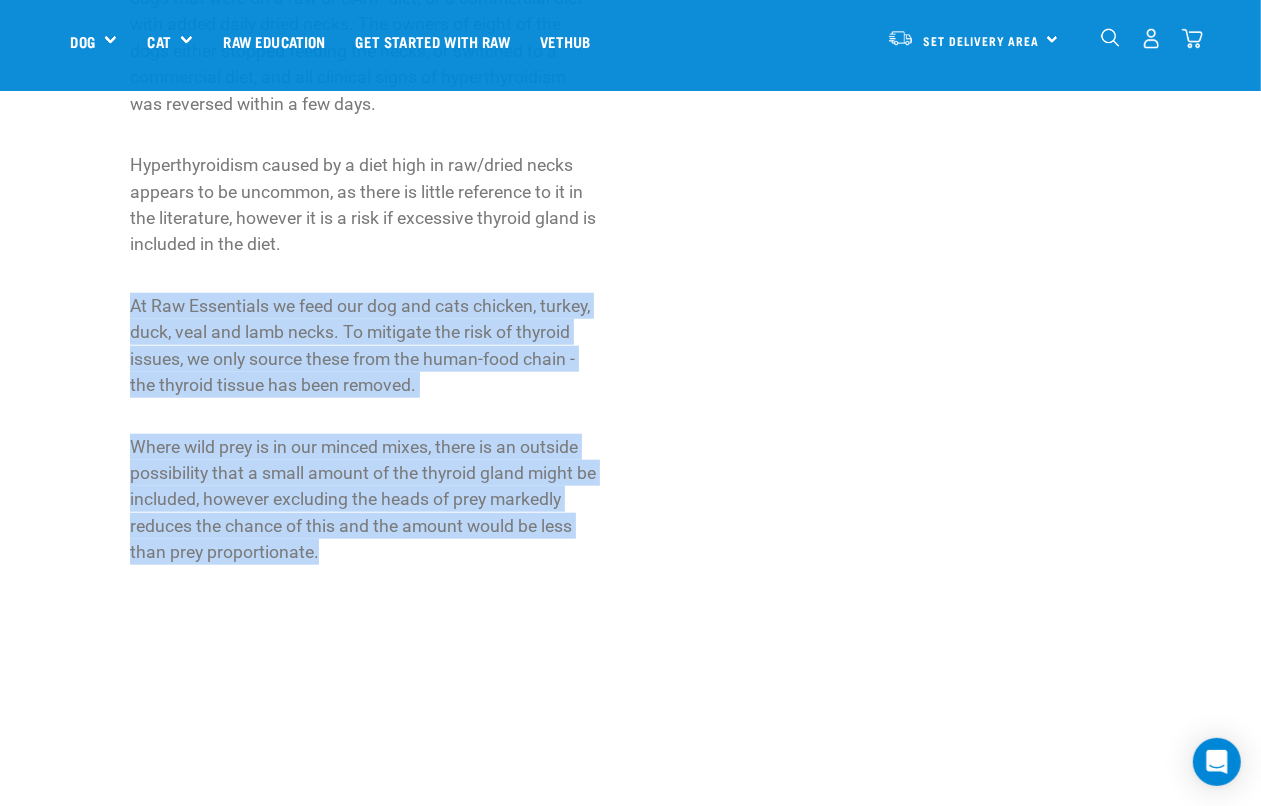 copy on "At Raw Essentials we feed our dog and cats chicken, turkey, duck, veal and lamb necks. To mitigate the risk of thyroid issues, we only source these from the human-food chain - the thyroid tissue has been removed.
Where wild prey is in our minced mixes, there is an outside possibility that a small amount of the thyroid gland might be included, however excluding the heads of prey markedly reduces the chance of this and the amount would be less than prey proportionate." 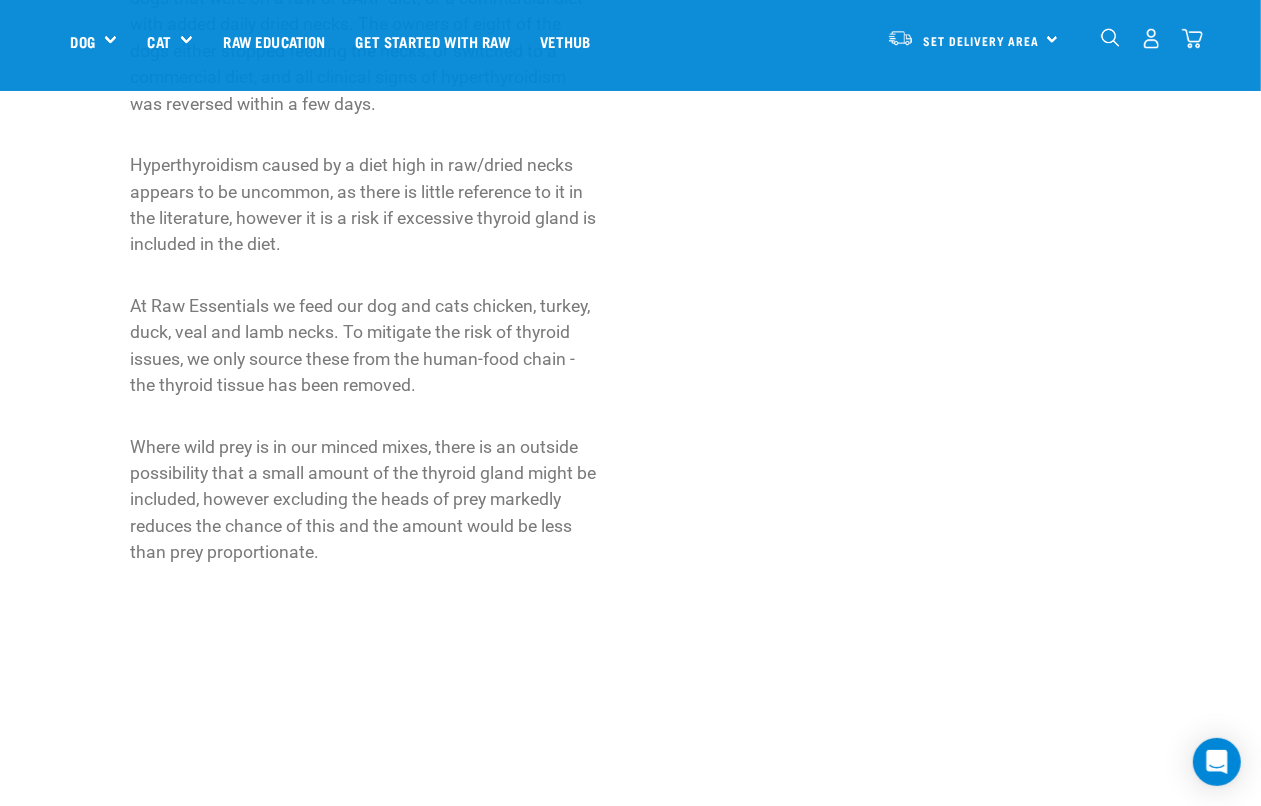 click at bounding box center [896, -98] 